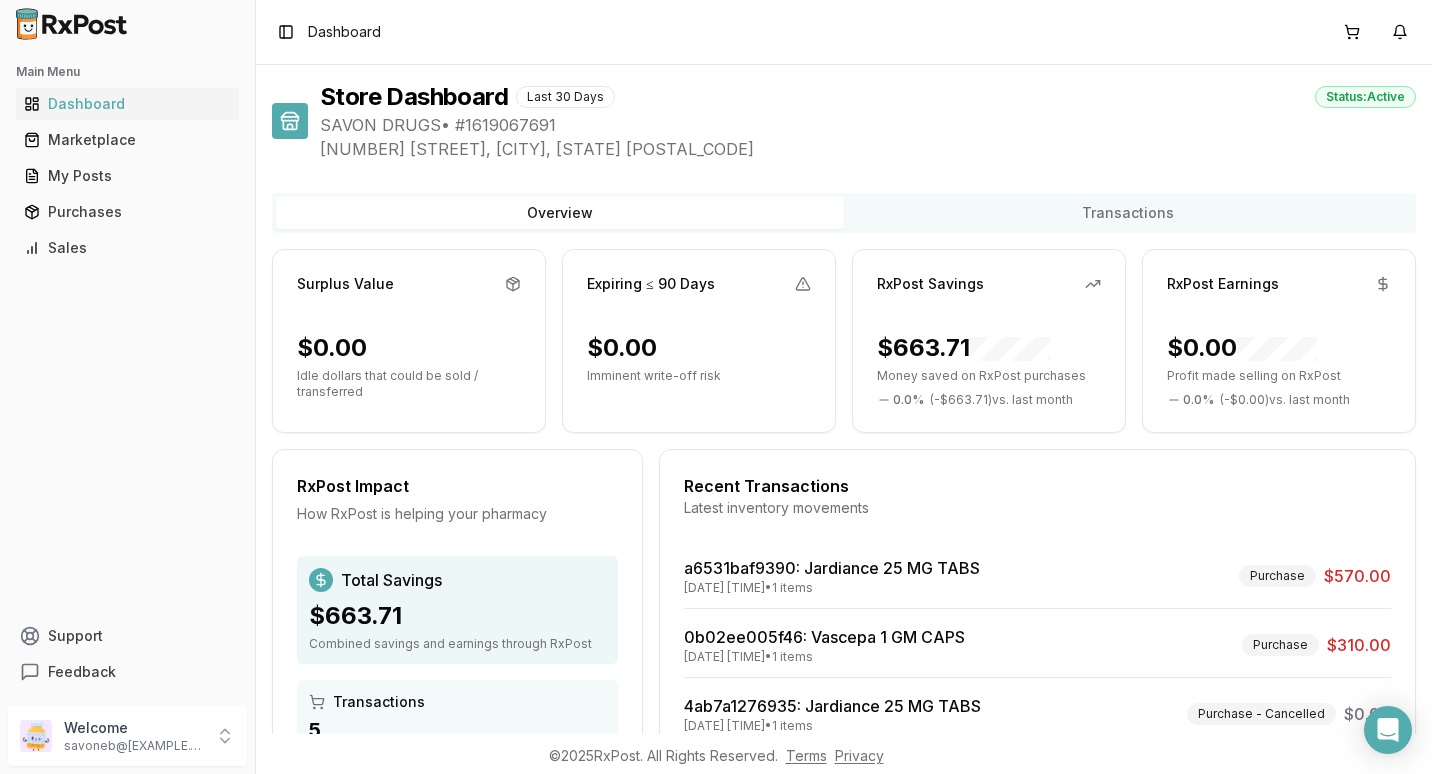 scroll, scrollTop: 0, scrollLeft: 0, axis: both 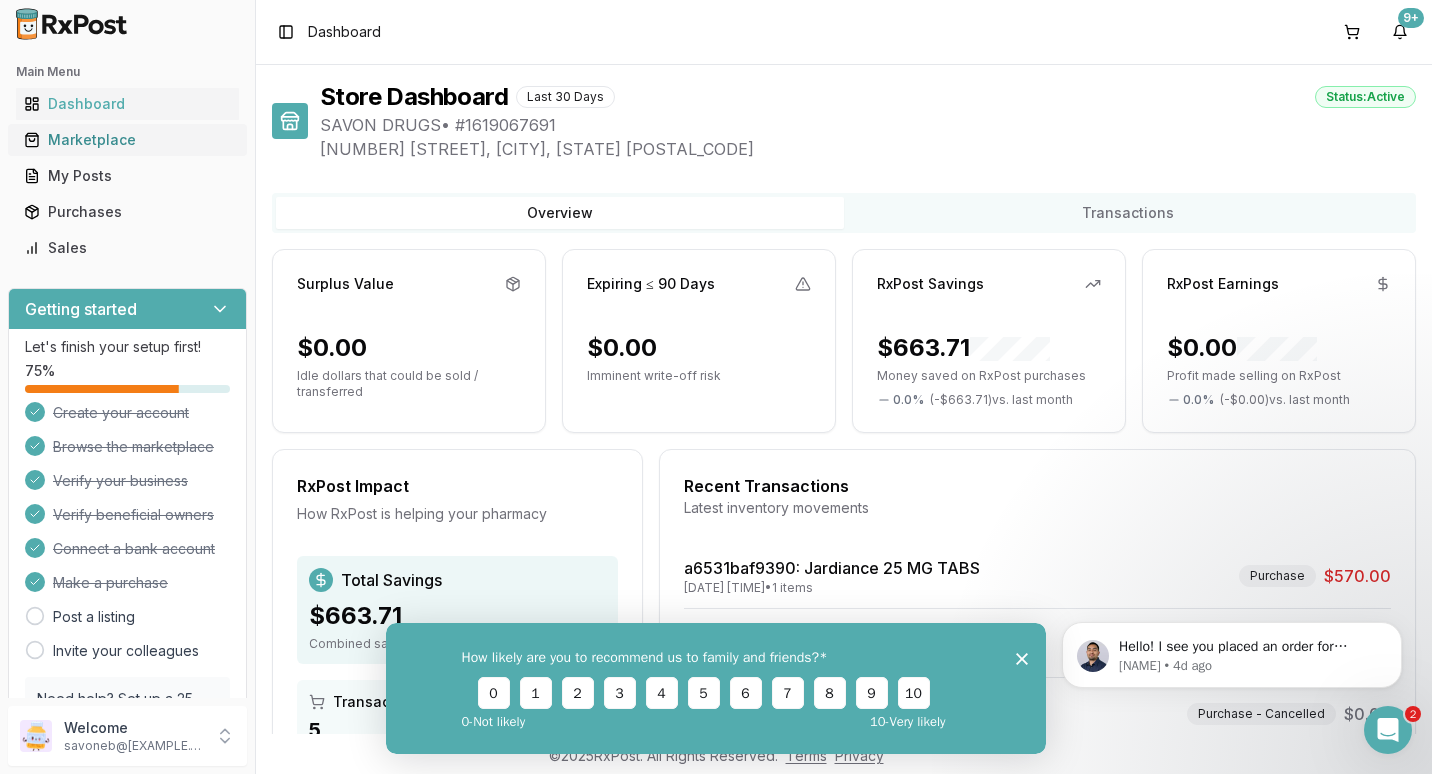 click on "Marketplace" at bounding box center (127, 140) 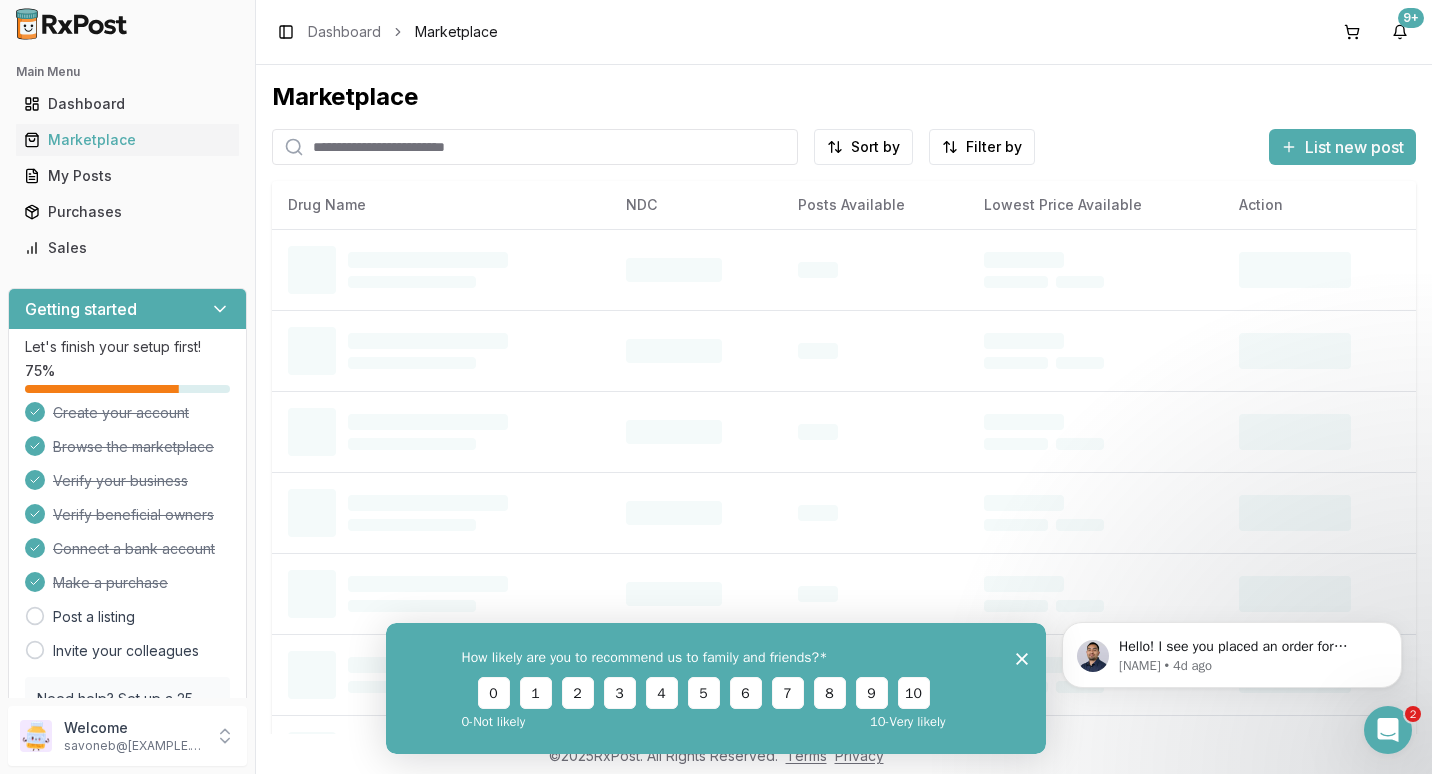 click at bounding box center (535, 147) 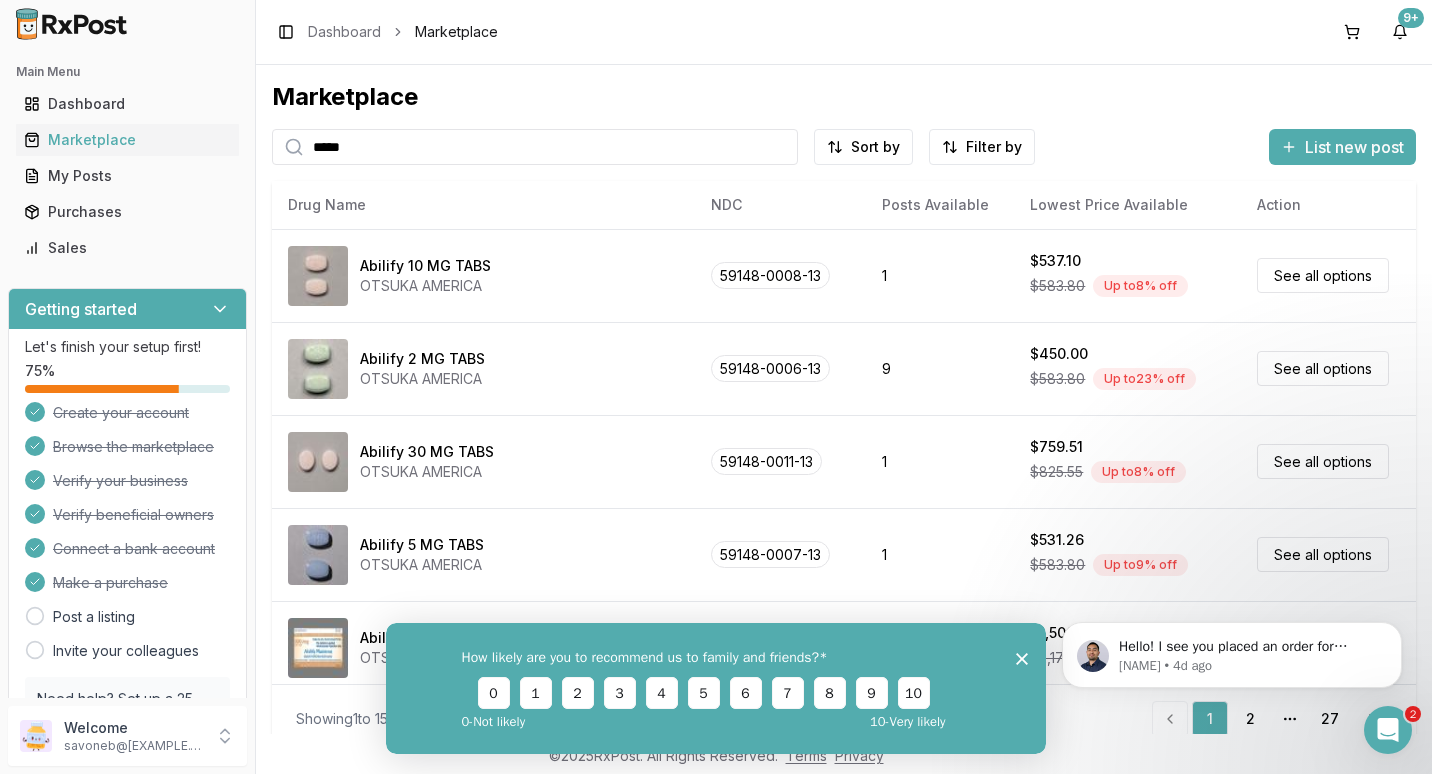 type on "******" 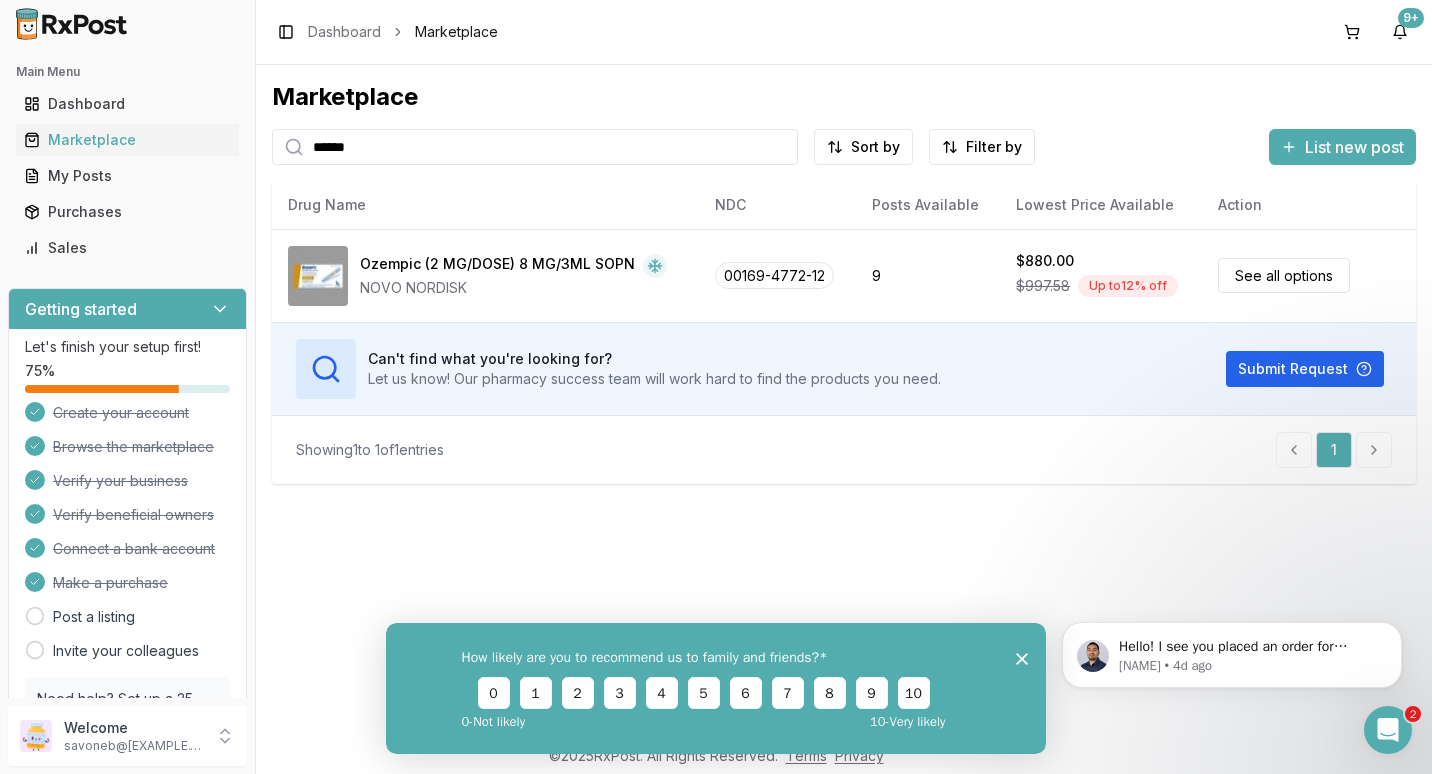 click on "******" at bounding box center [535, 147] 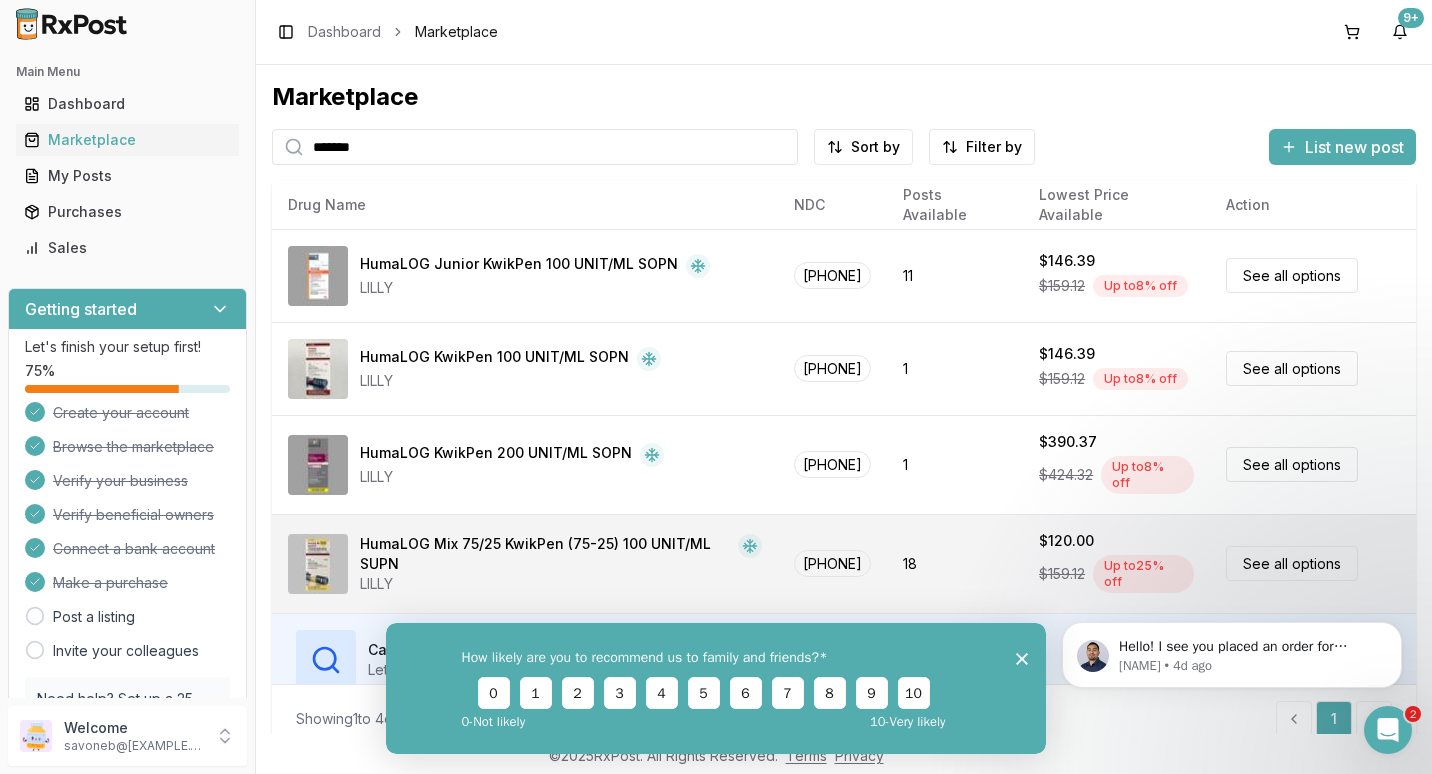 type on "*******" 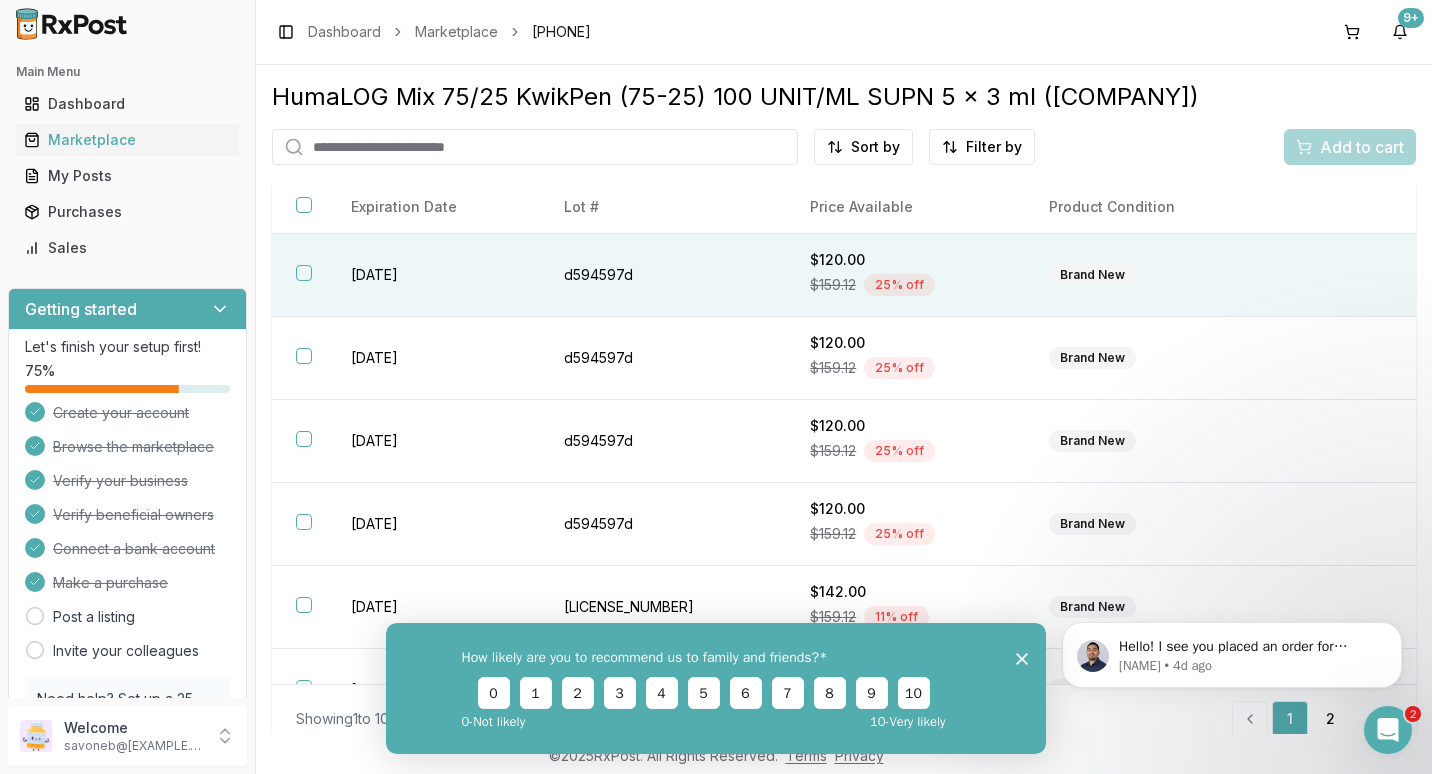 click at bounding box center (304, 273) 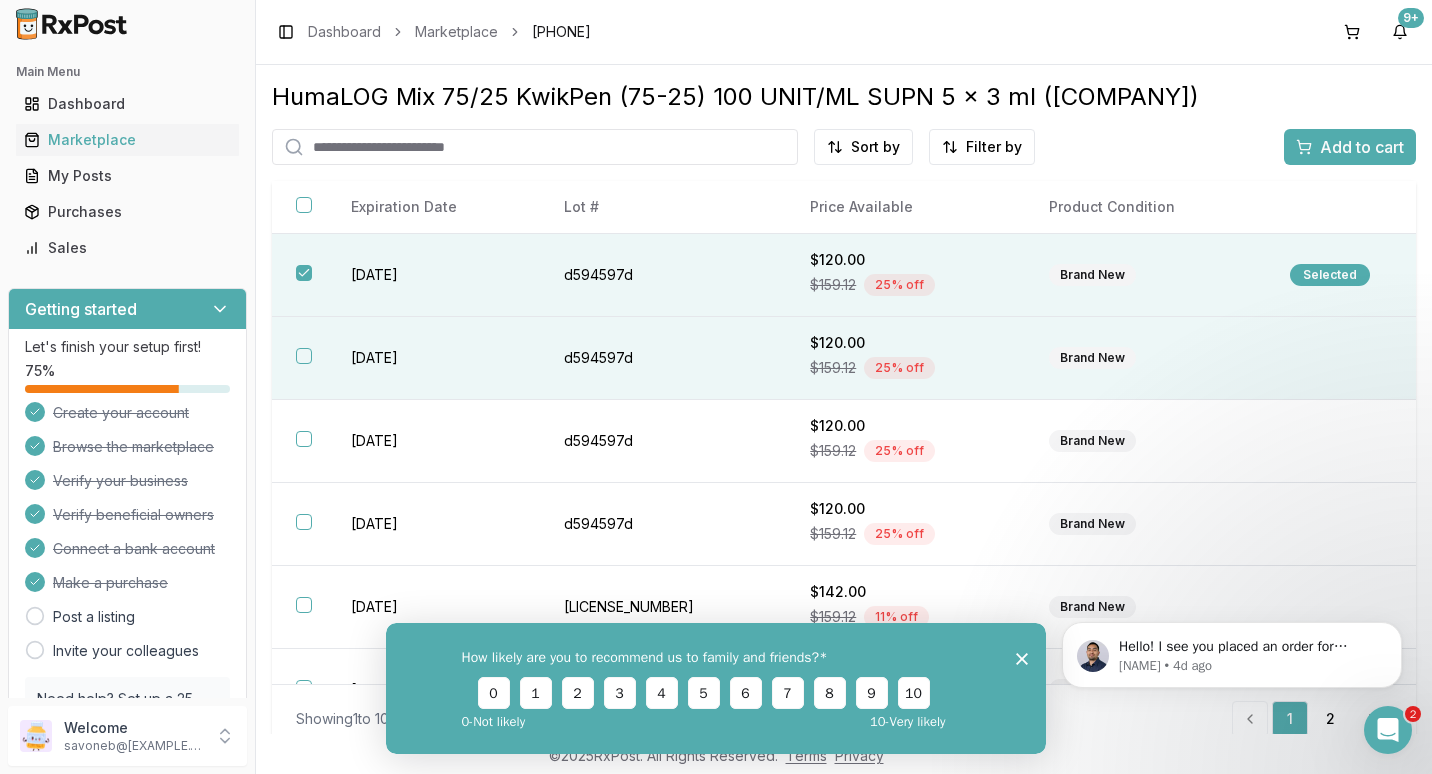 click at bounding box center [304, 356] 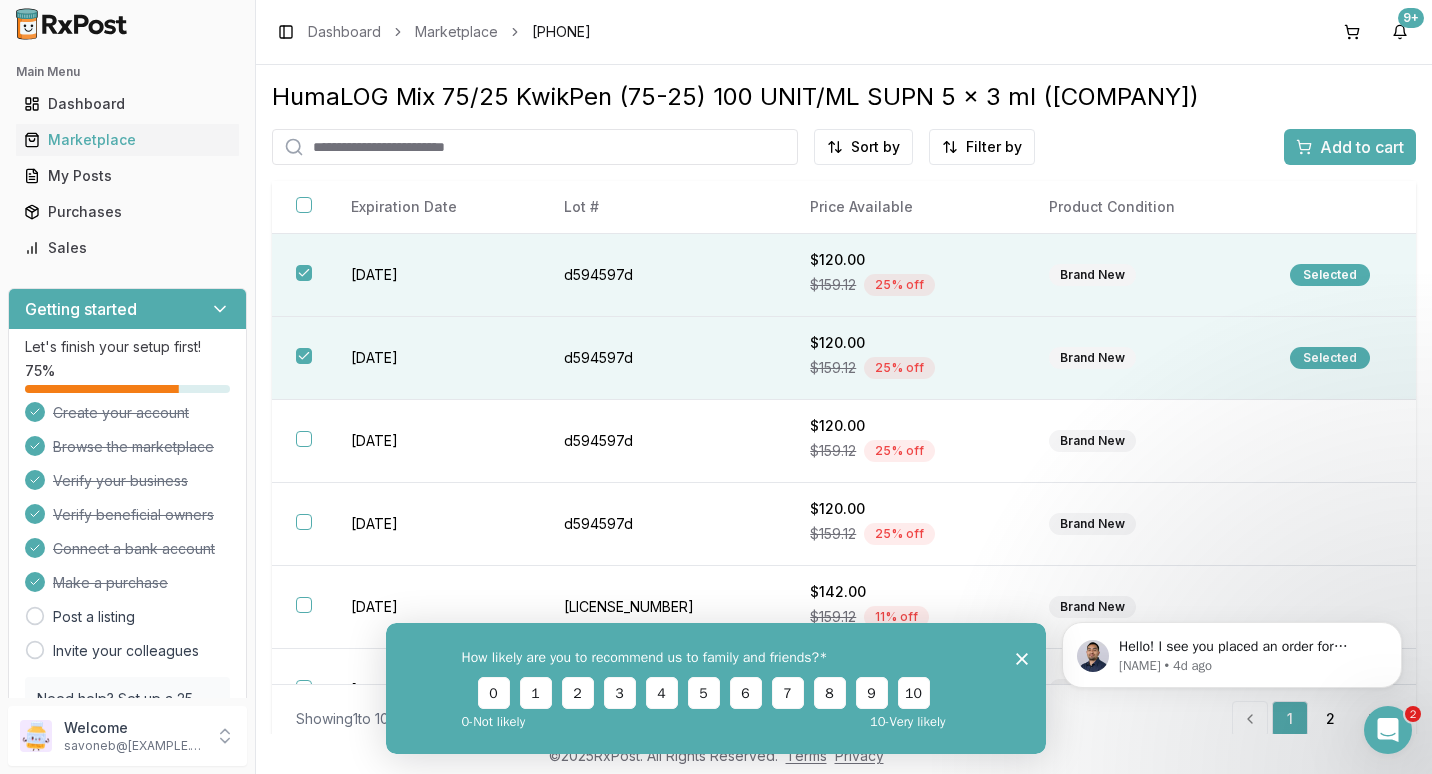 click on "Add to cart" at bounding box center (1362, 147) 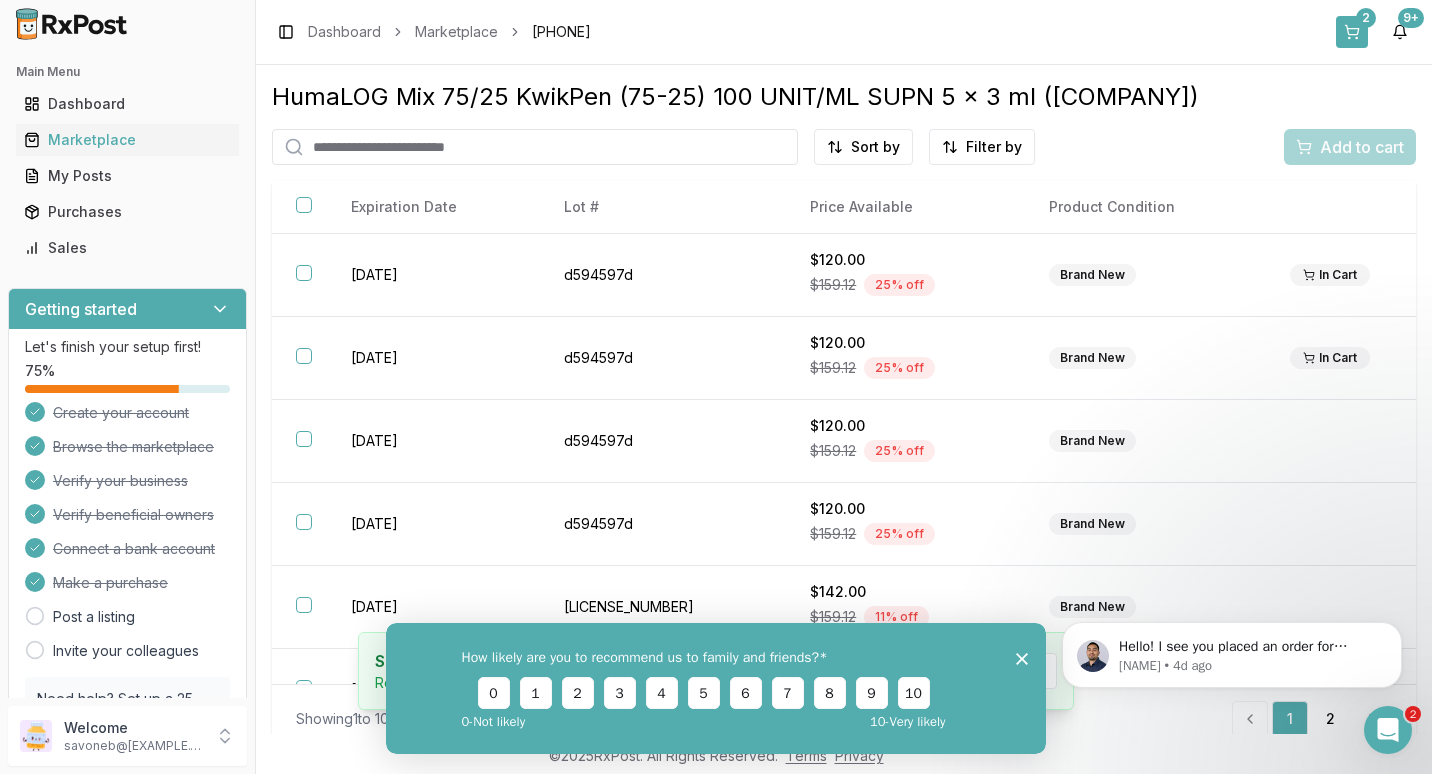 click on "2" at bounding box center [1366, 18] 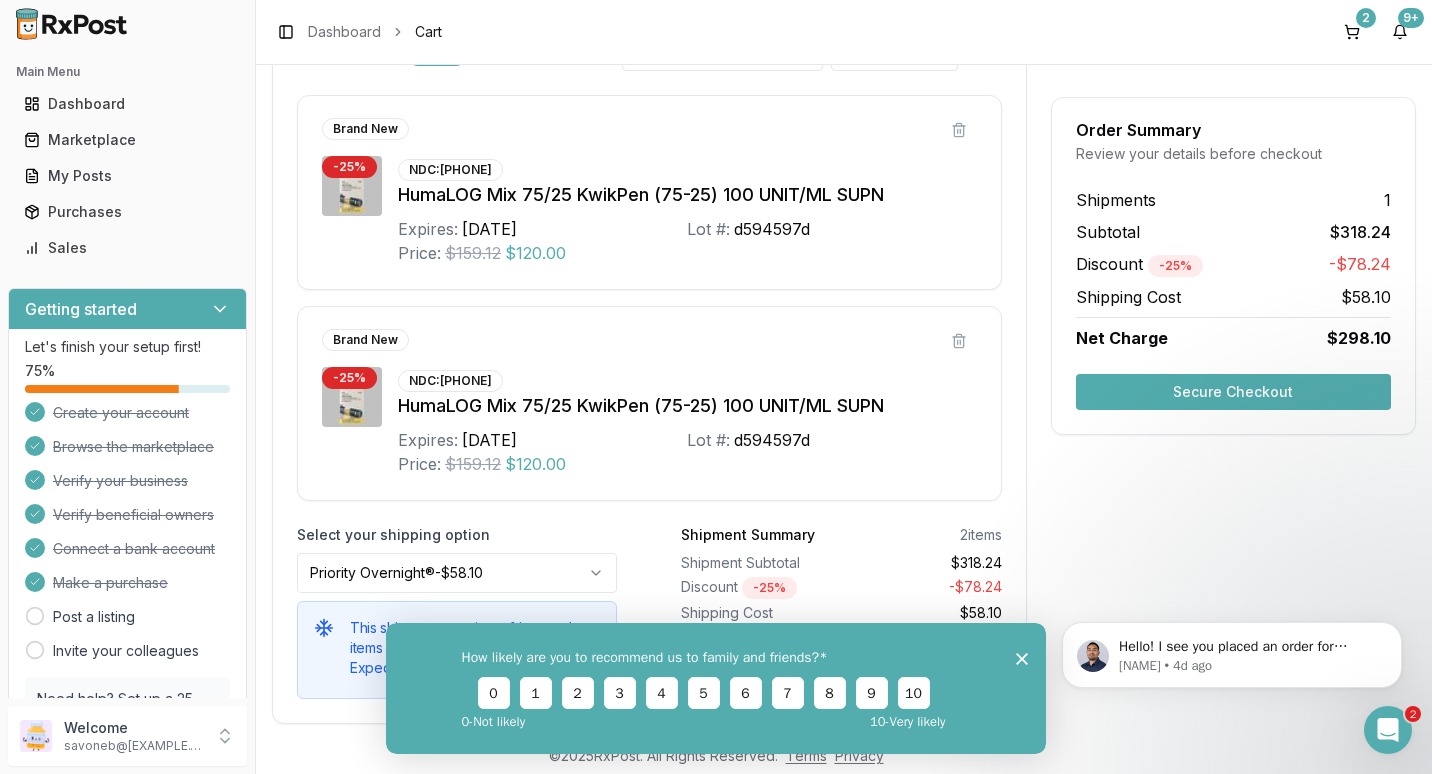 scroll, scrollTop: 399, scrollLeft: 0, axis: vertical 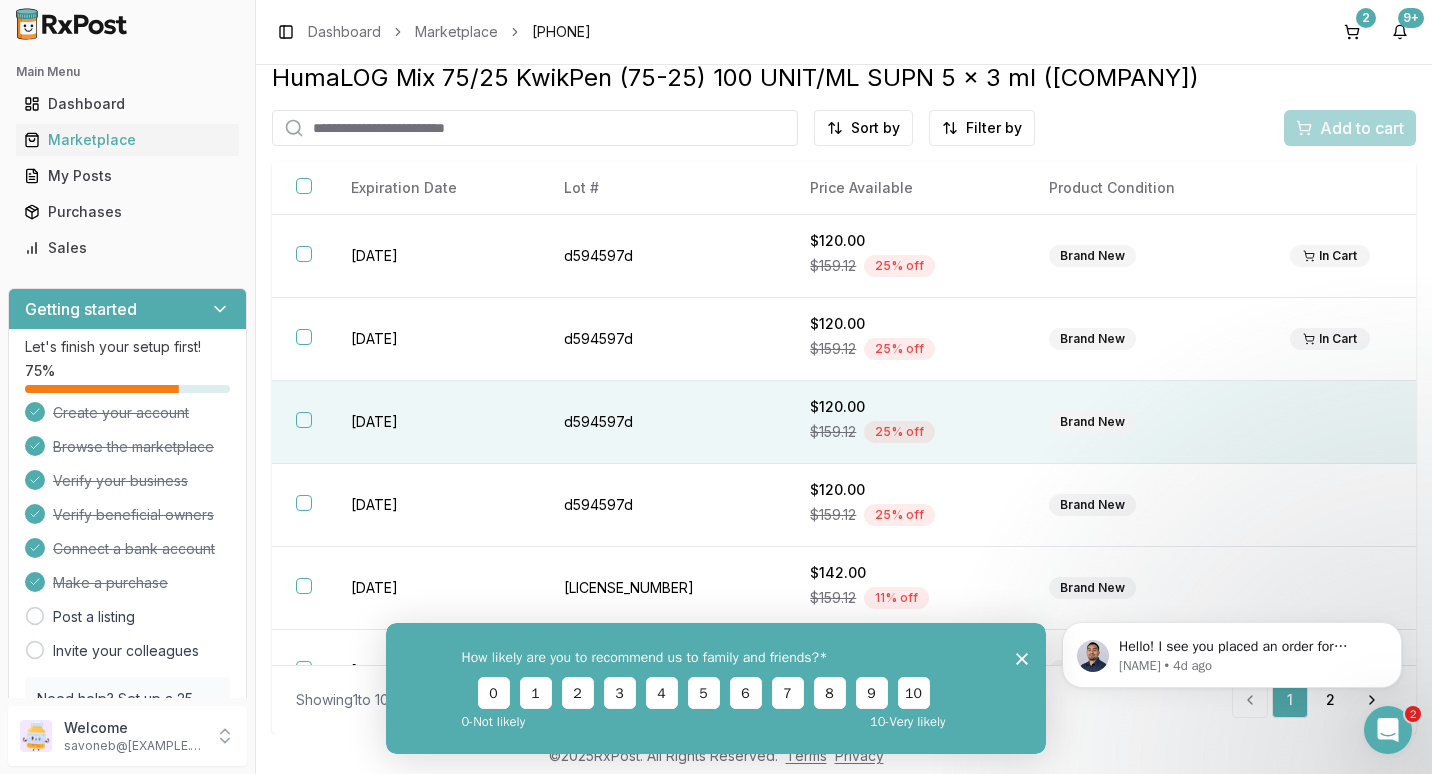 click at bounding box center (304, 420) 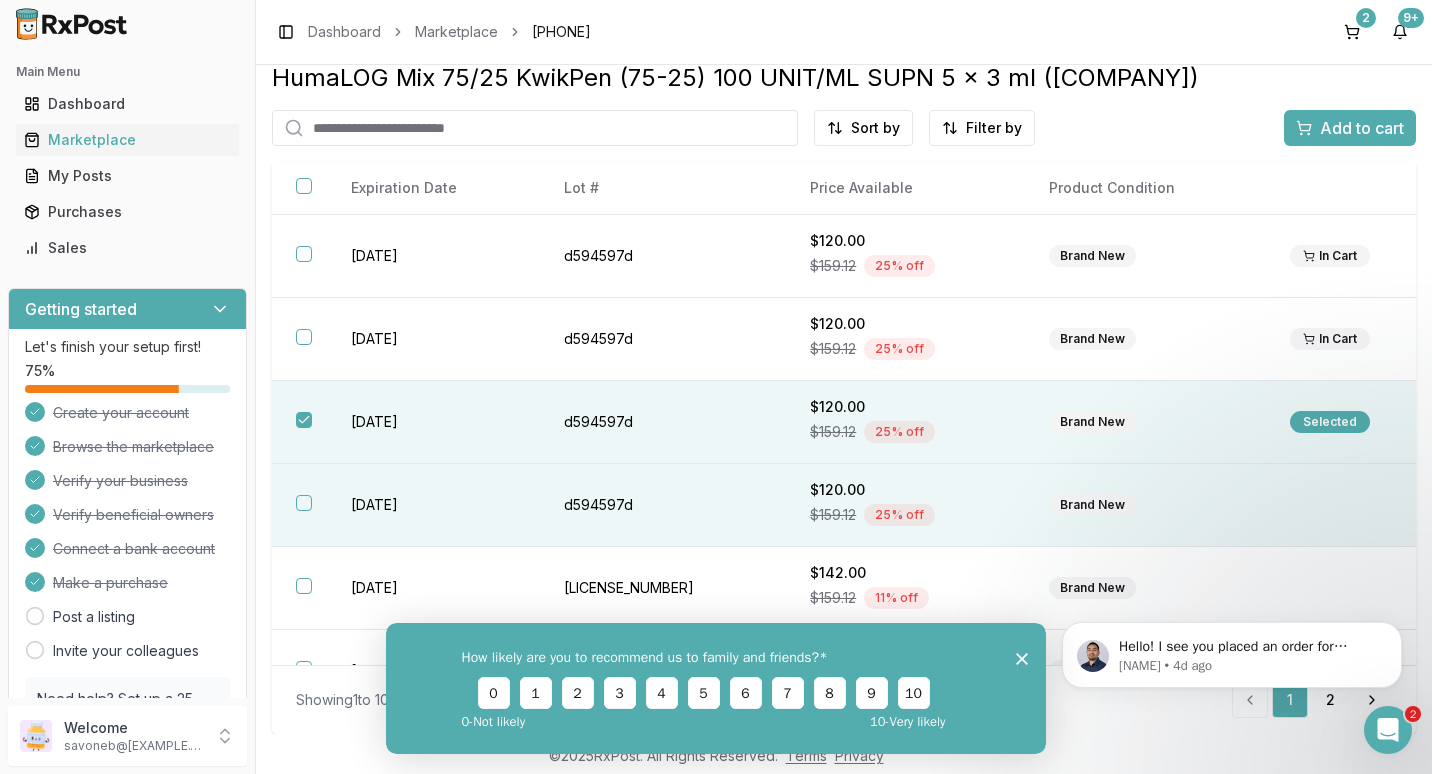 click at bounding box center (304, 503) 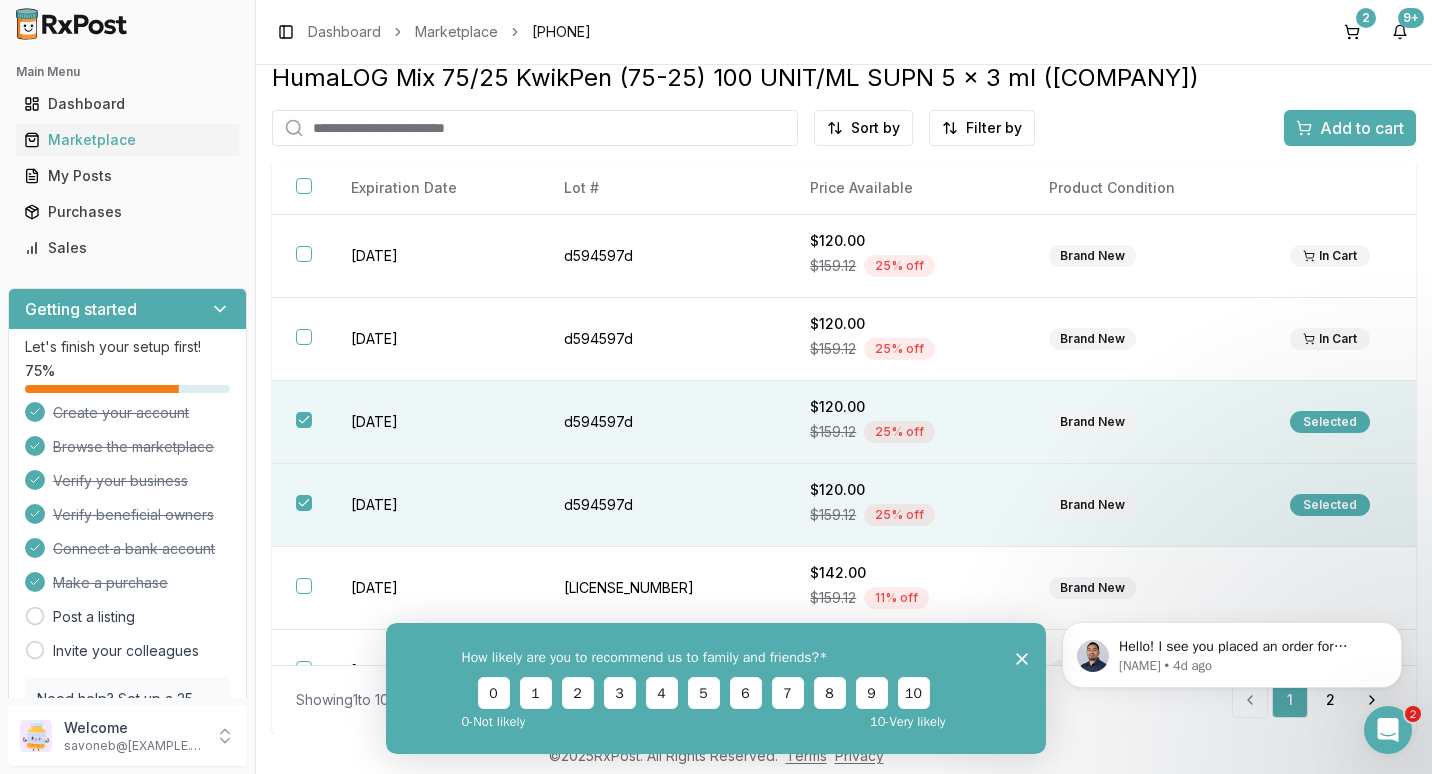 click on "Add to cart" at bounding box center [1350, 128] 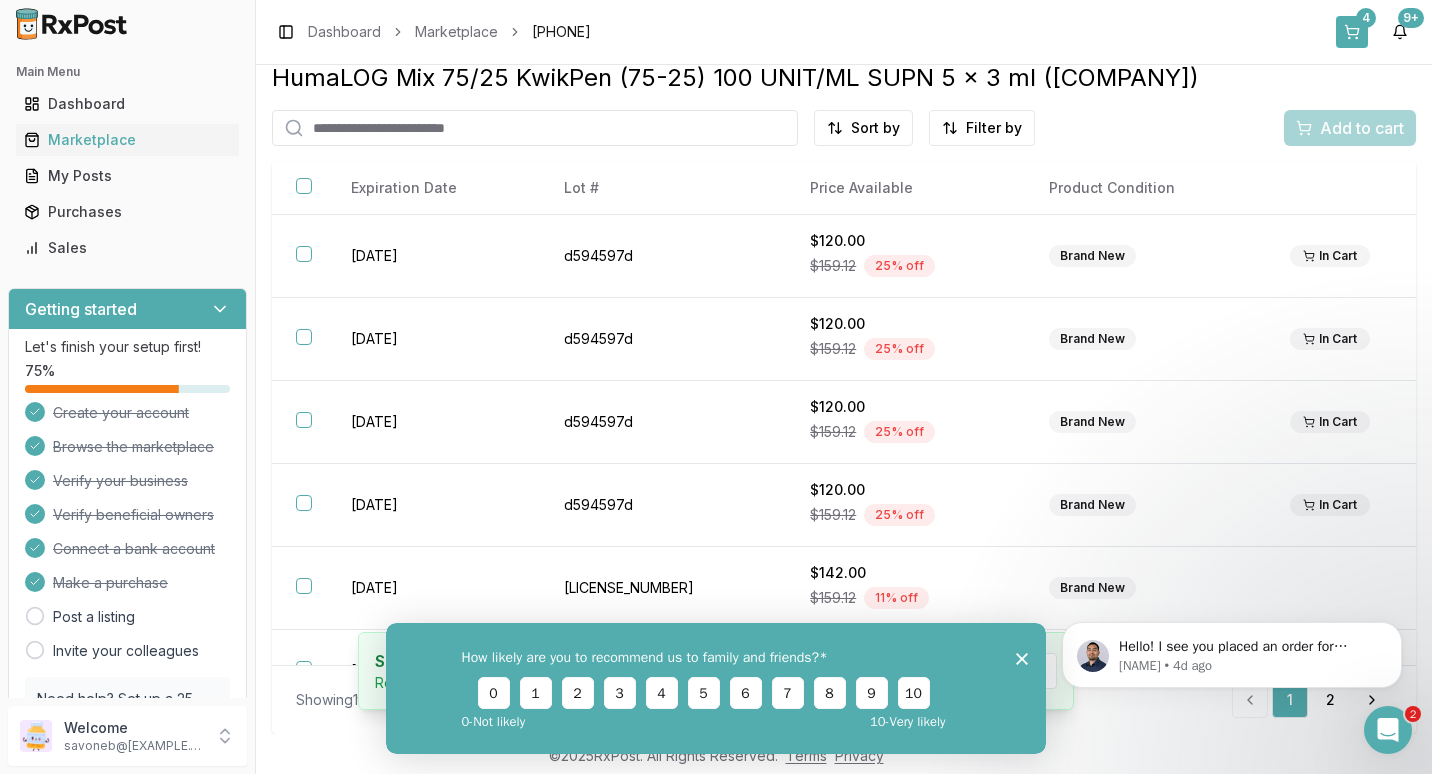 click on "4" at bounding box center [1366, 18] 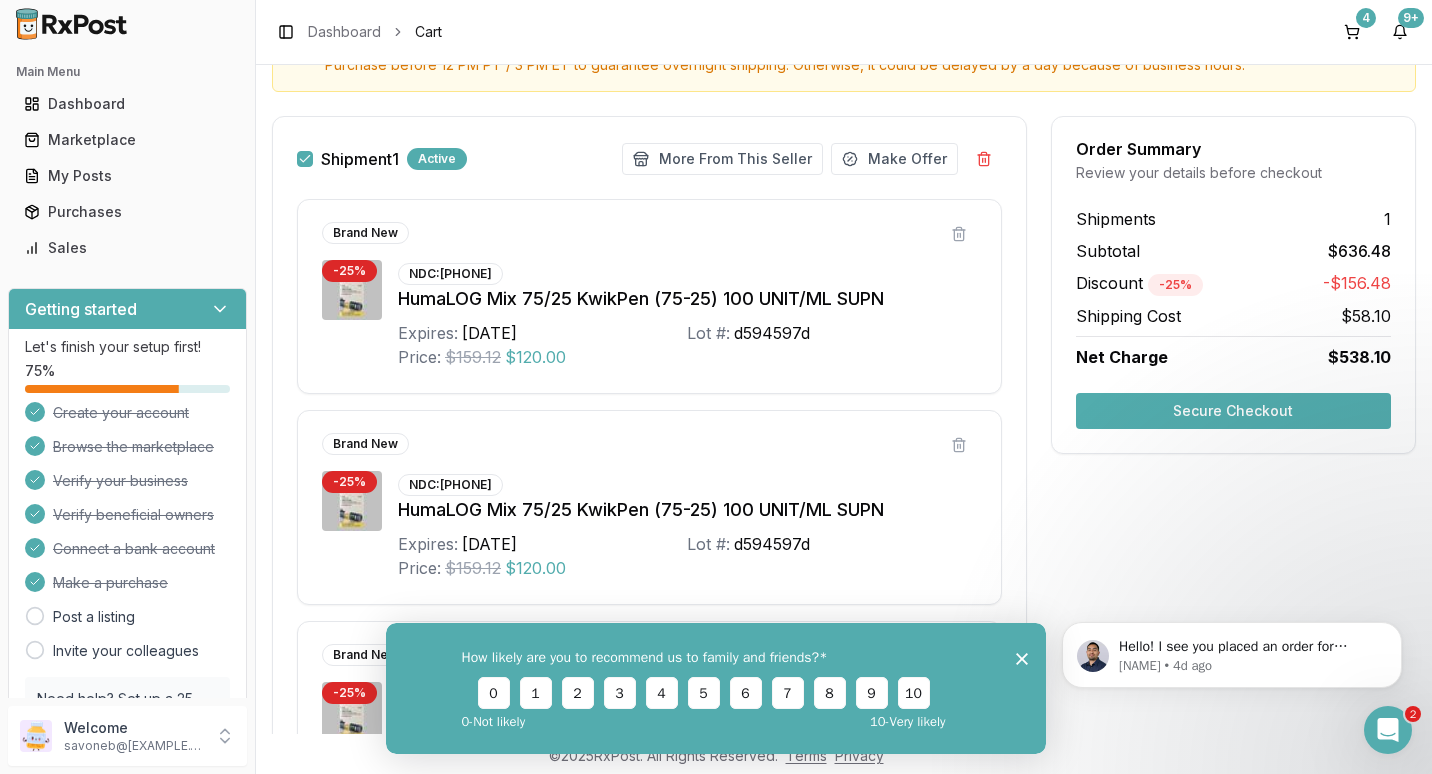 scroll, scrollTop: 300, scrollLeft: 0, axis: vertical 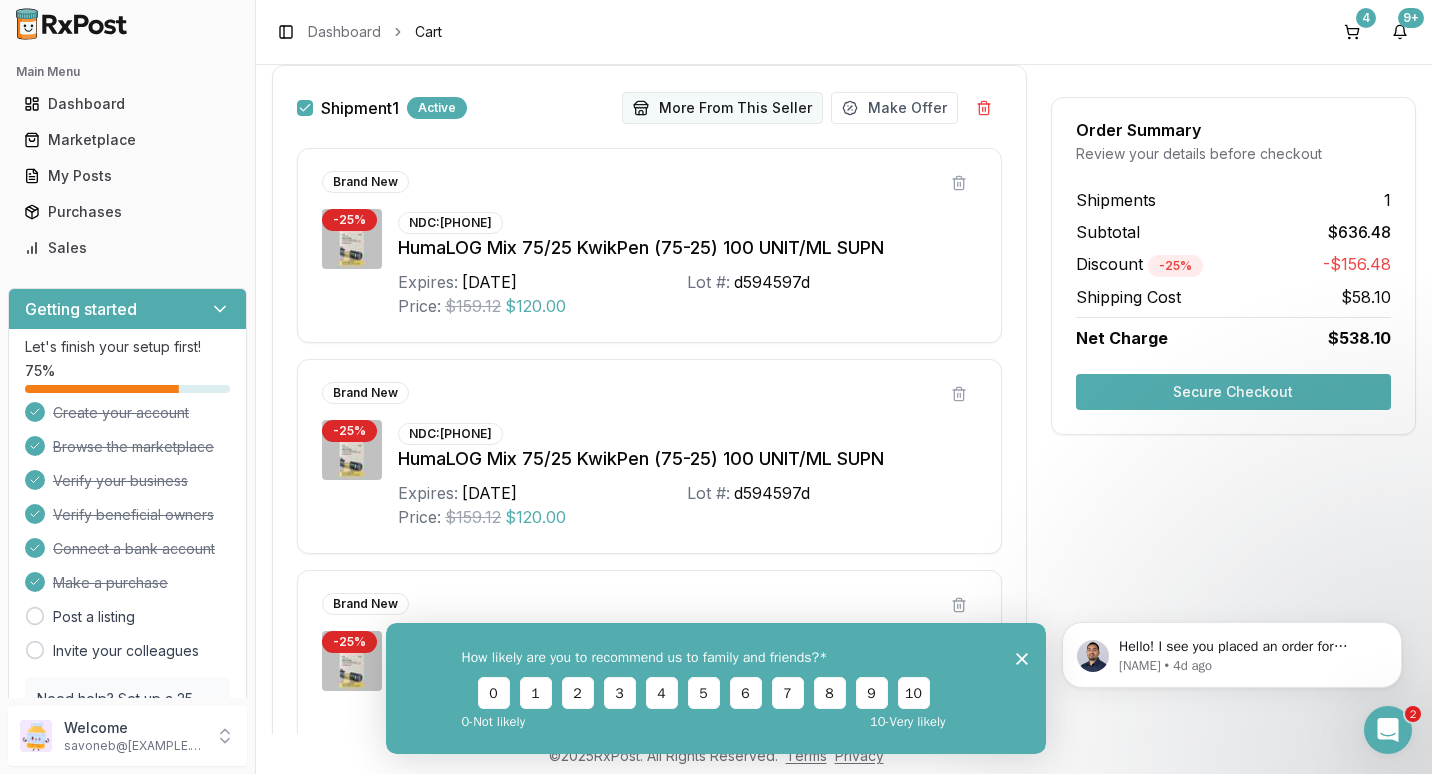 click on "More From This Seller" at bounding box center (722, 108) 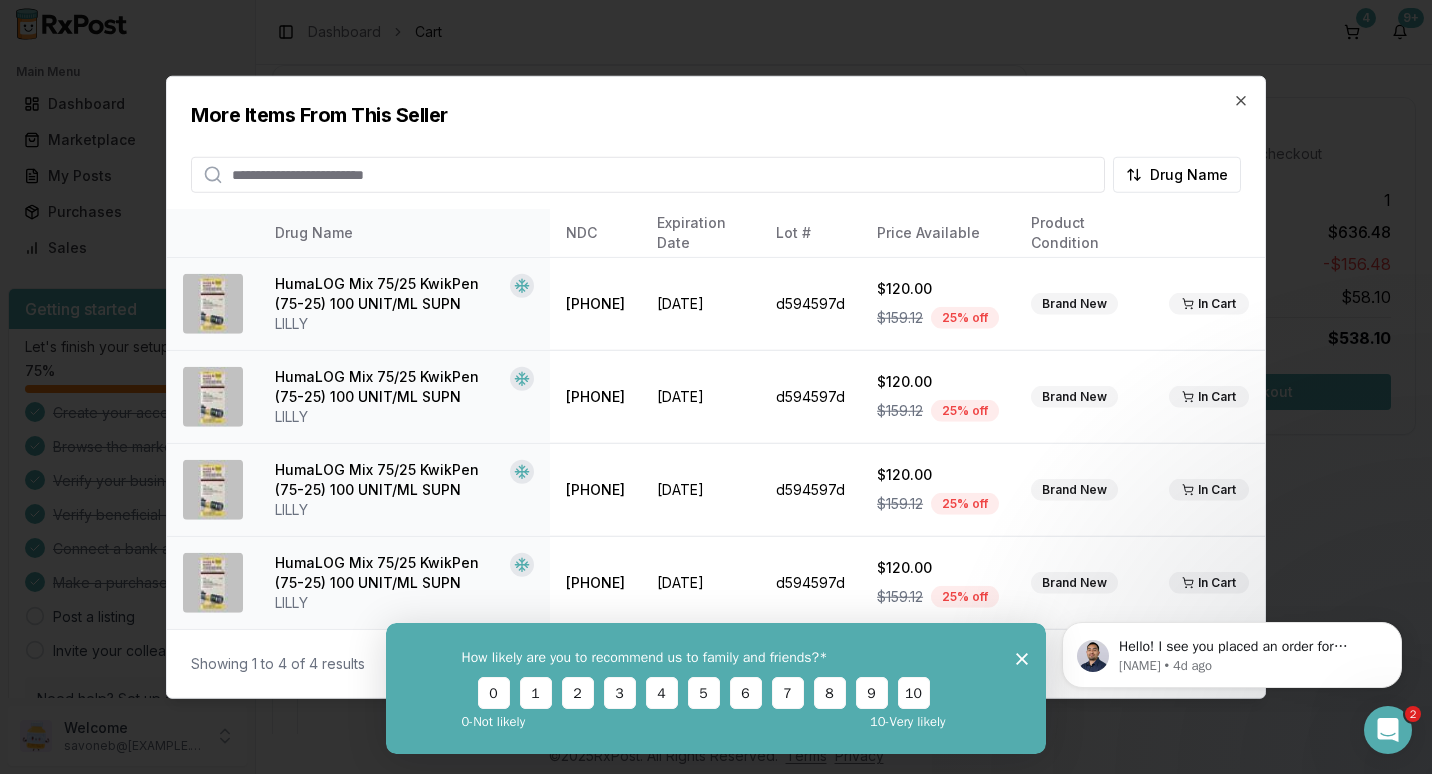 click 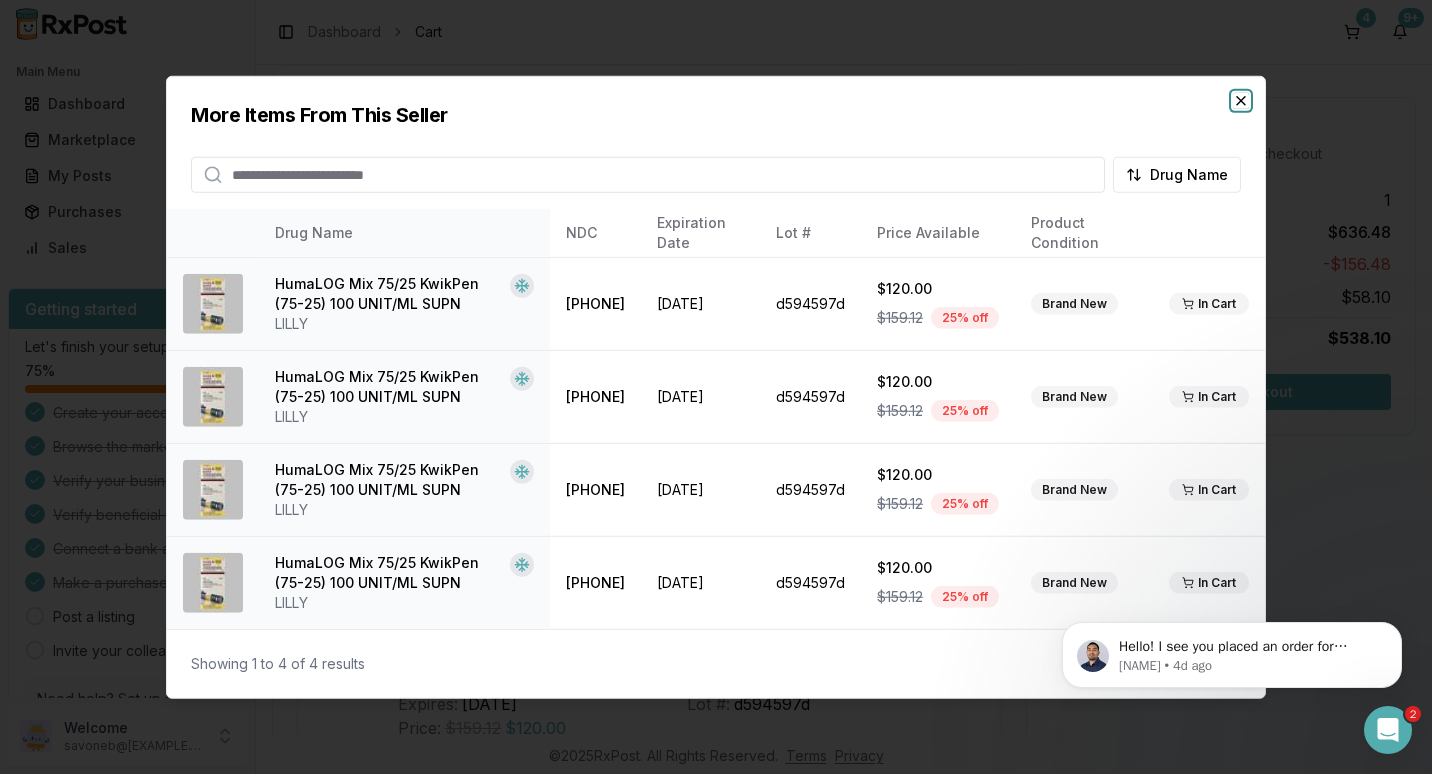 click 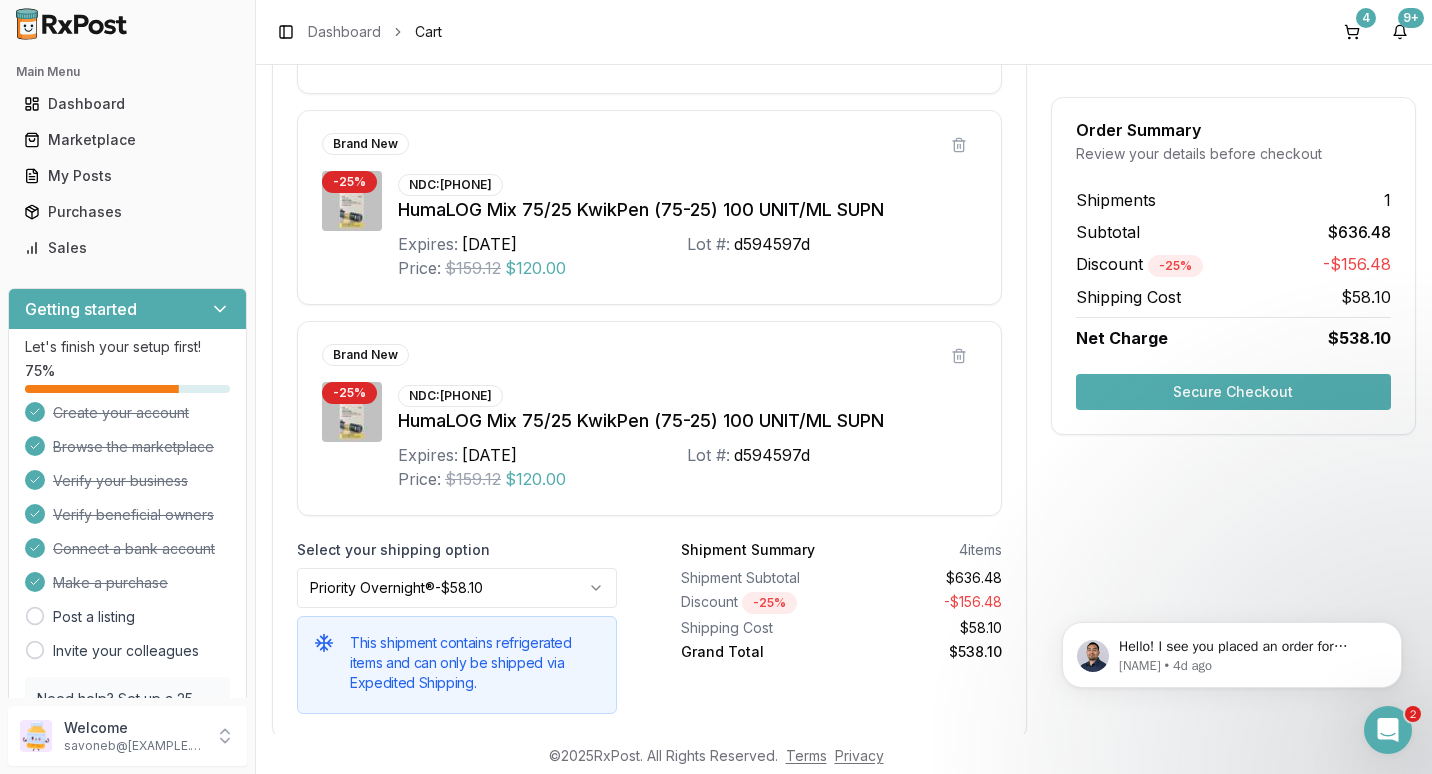 scroll, scrollTop: 821, scrollLeft: 0, axis: vertical 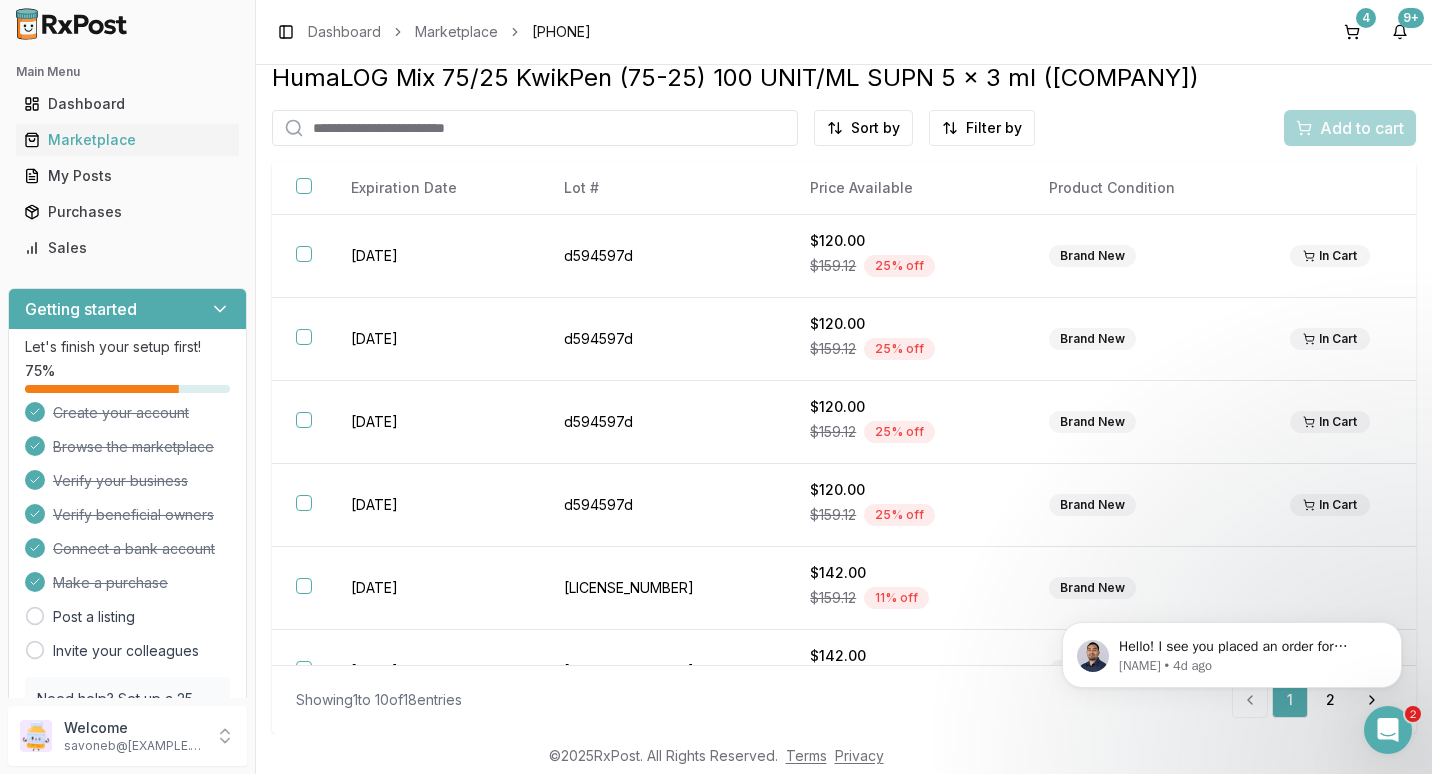 click at bounding box center [535, 128] 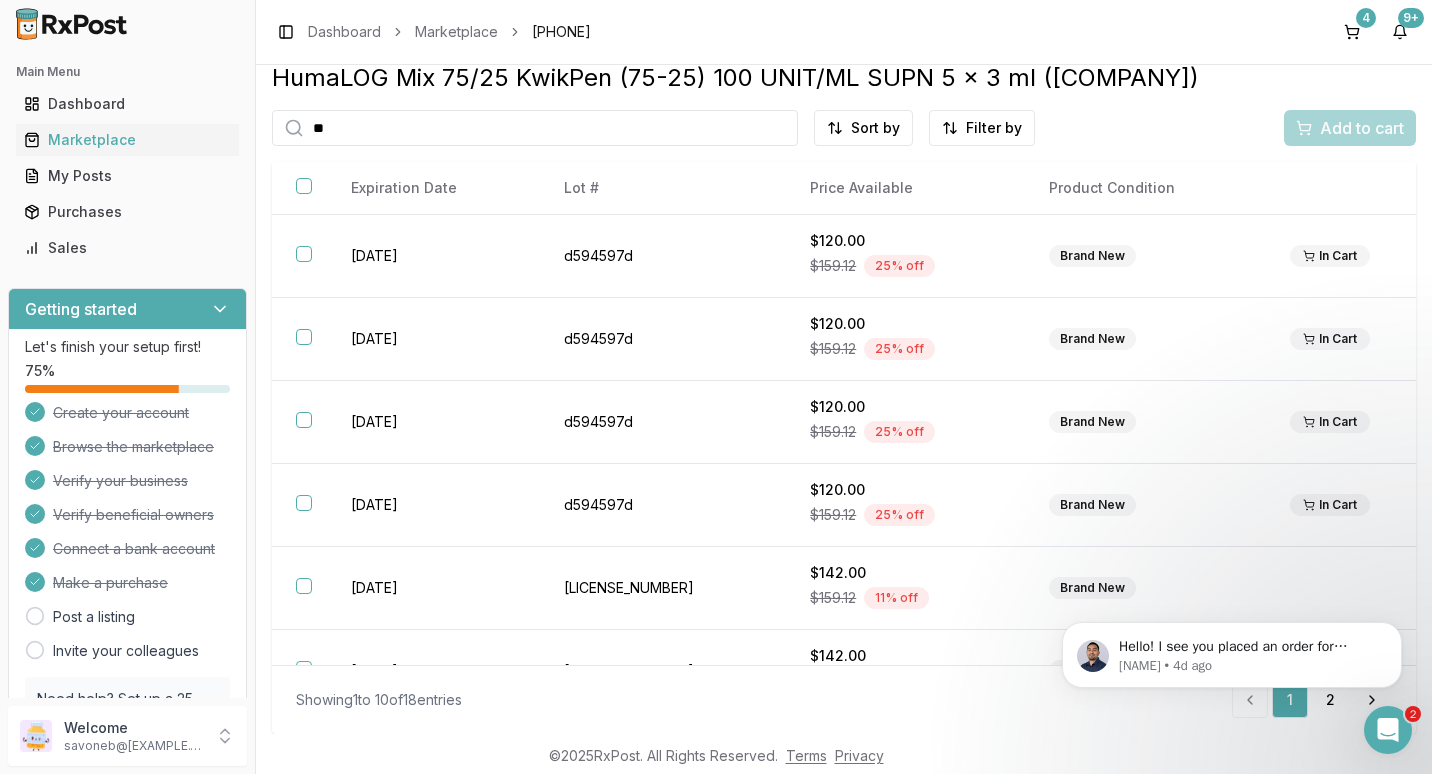type on "*" 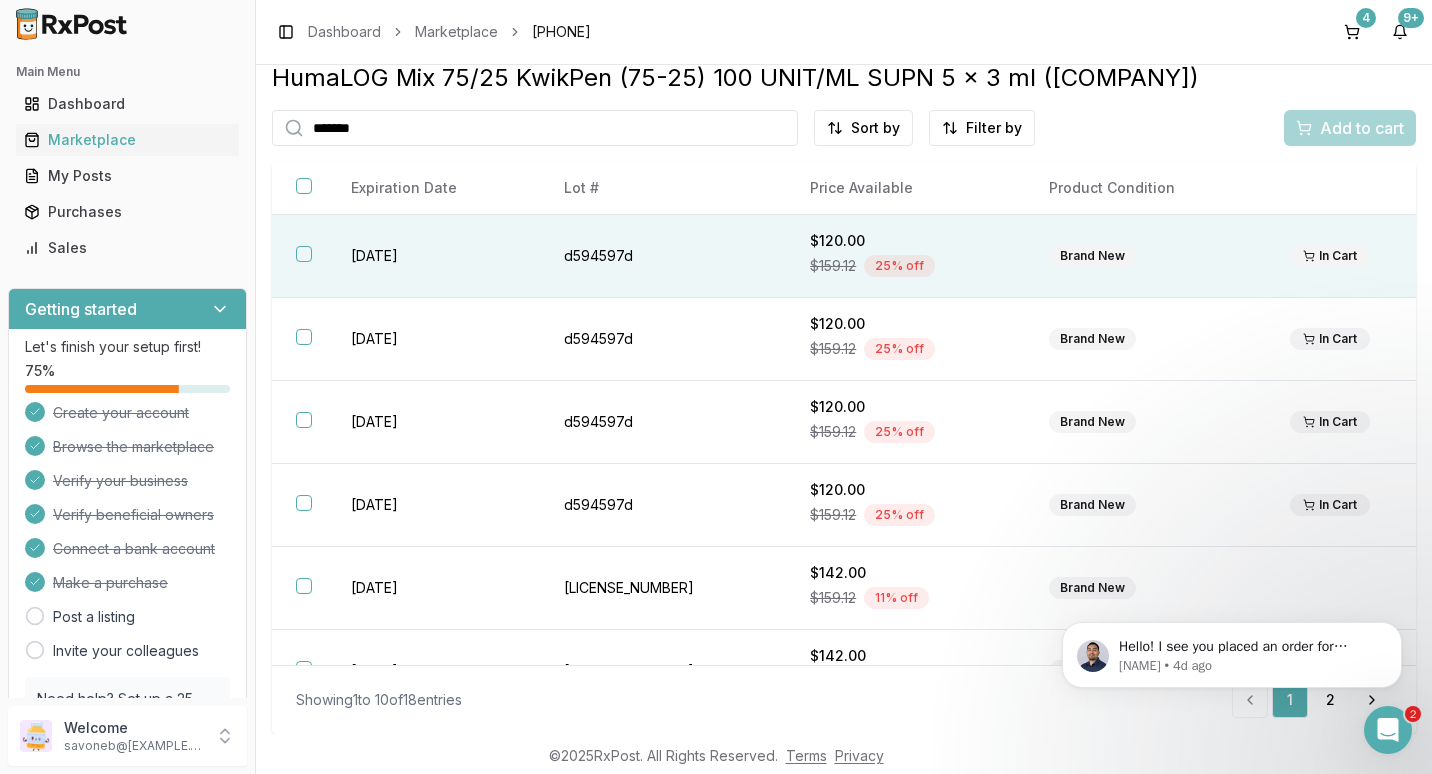 scroll, scrollTop: 0, scrollLeft: 0, axis: both 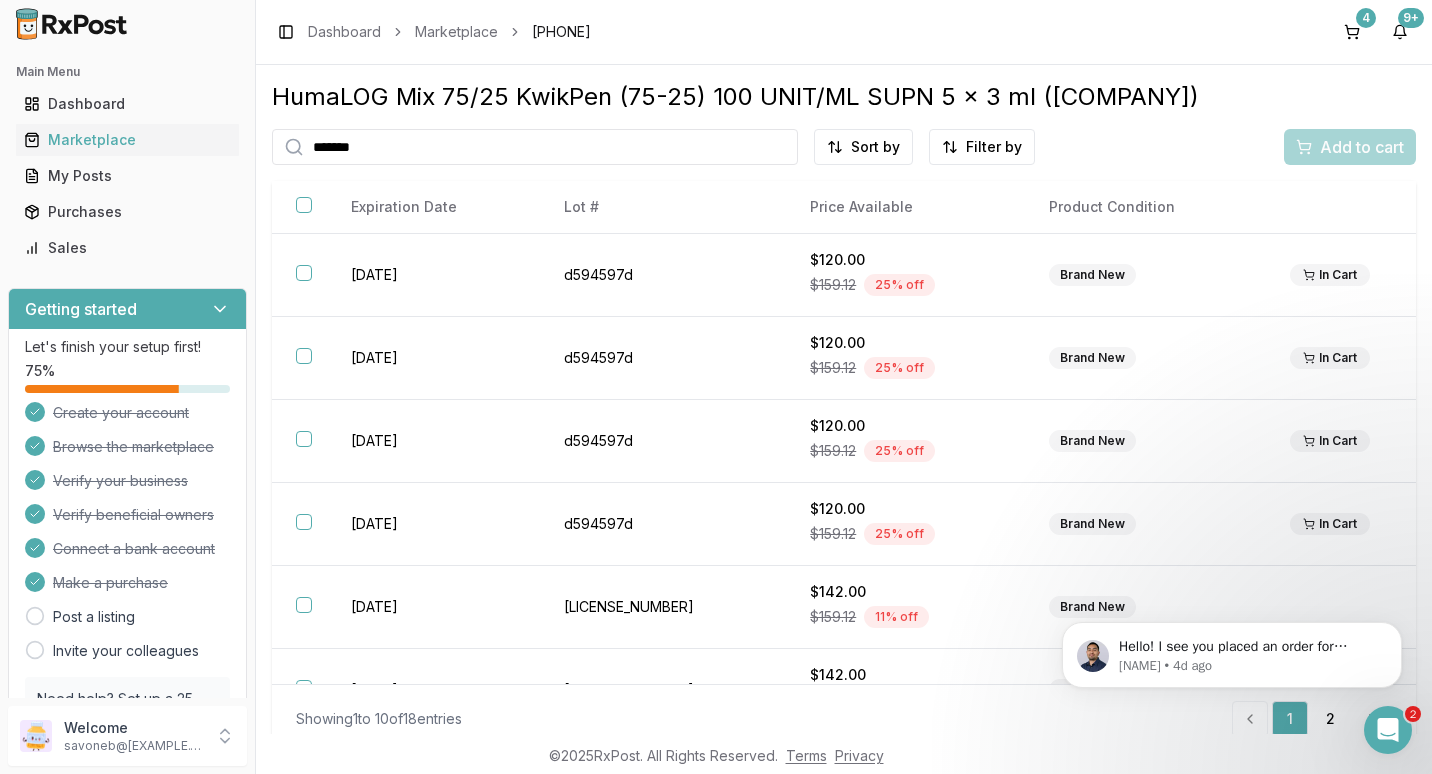 type on "*******" 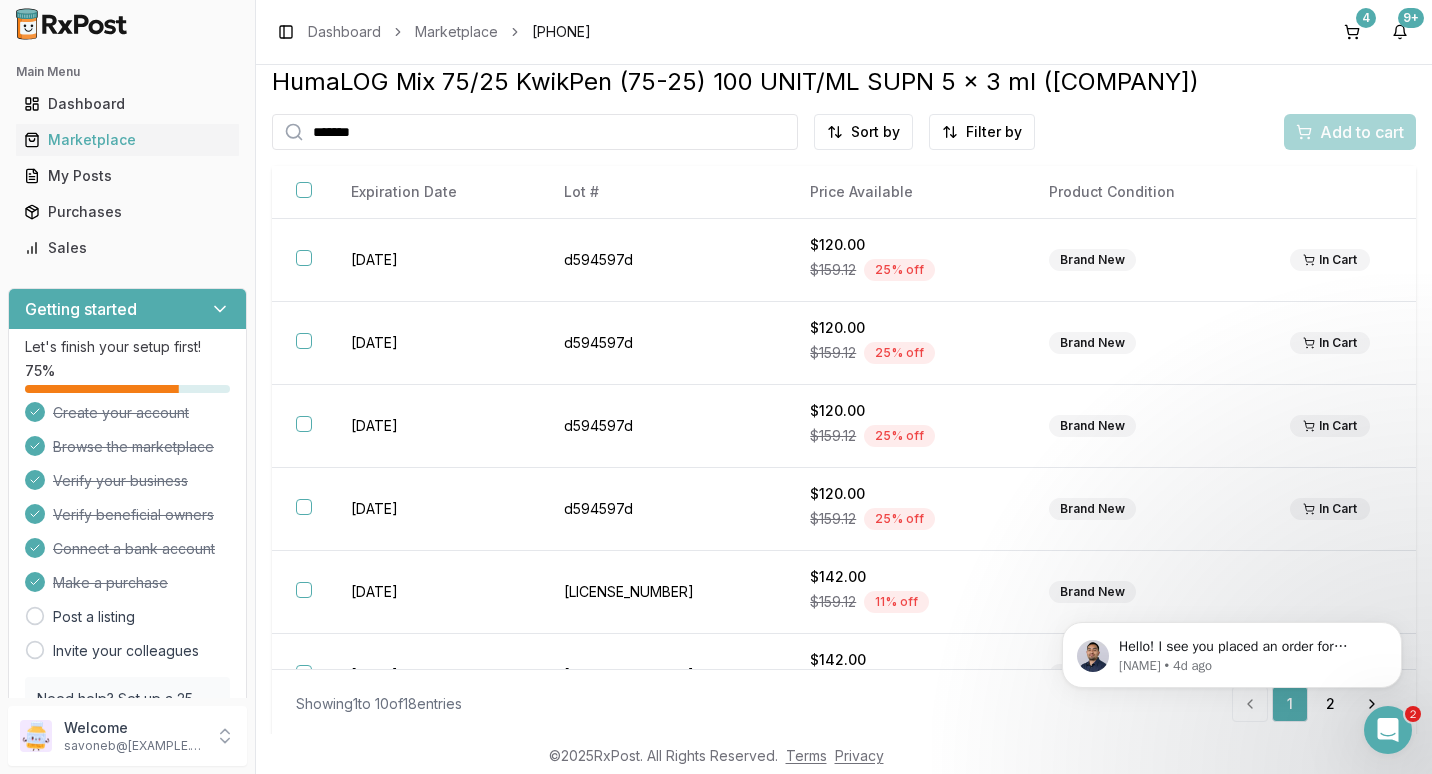scroll, scrollTop: 19, scrollLeft: 0, axis: vertical 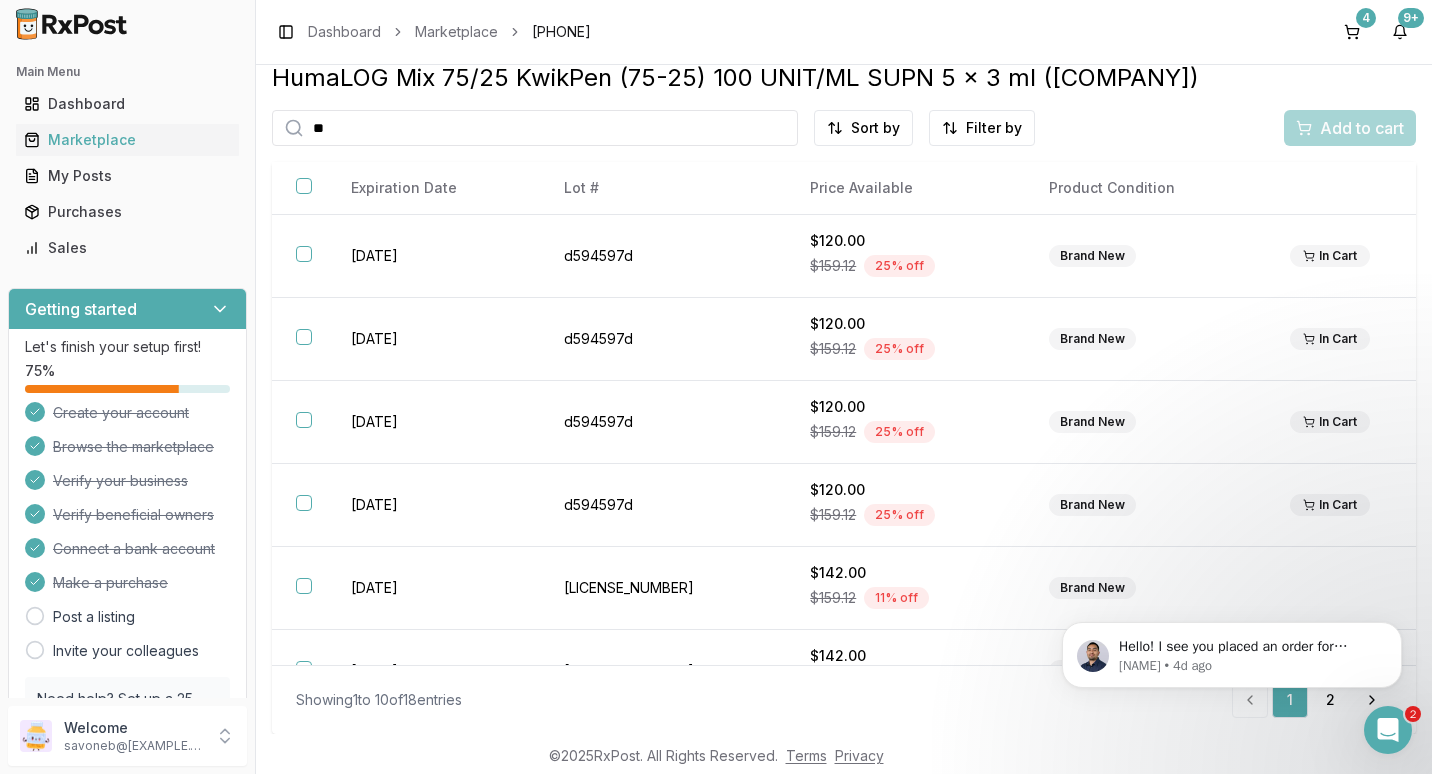 type on "*" 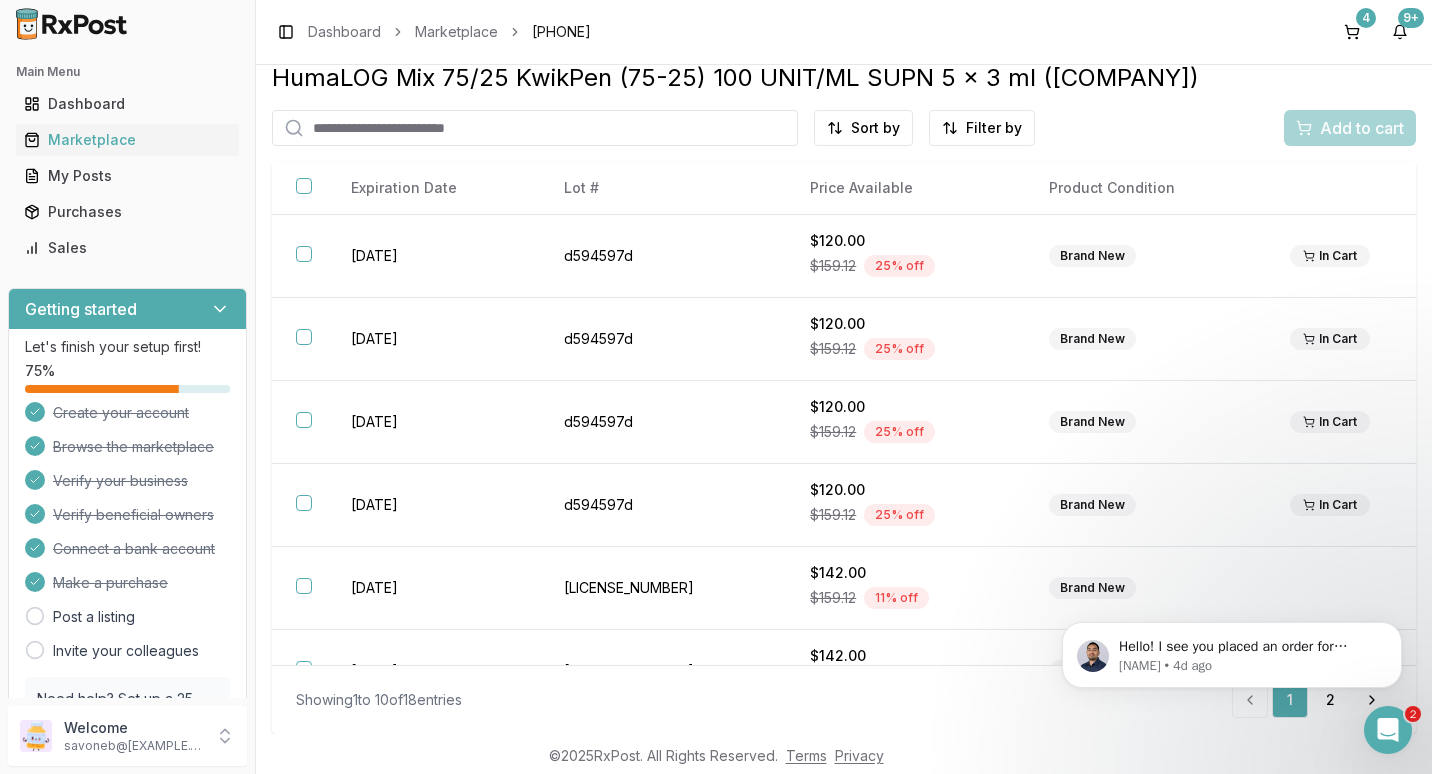 type 